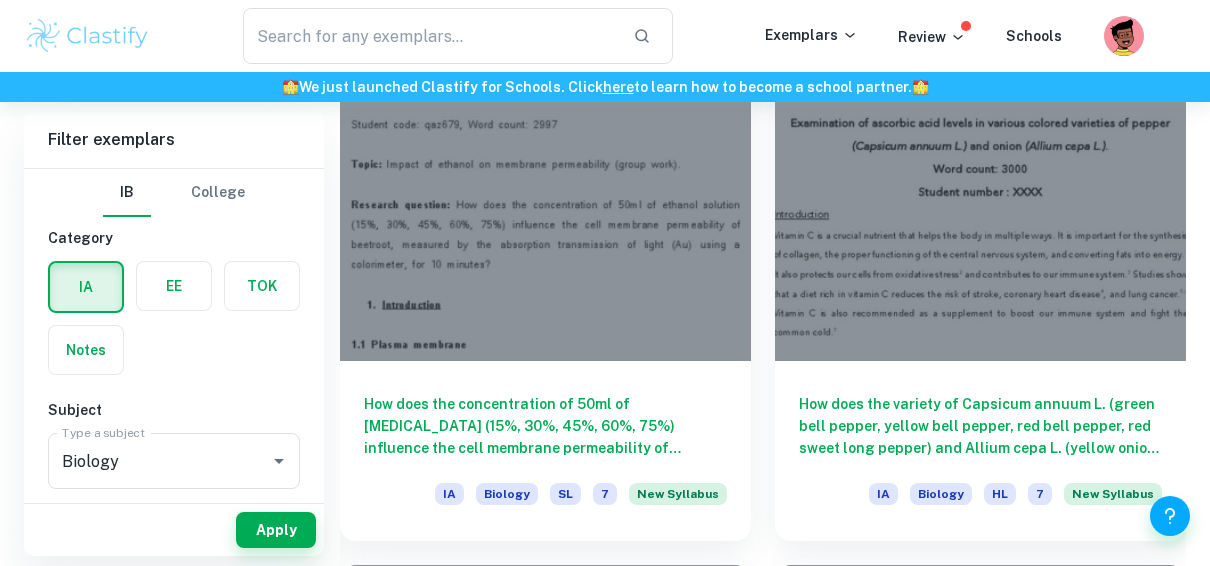 scroll, scrollTop: 2225, scrollLeft: 0, axis: vertical 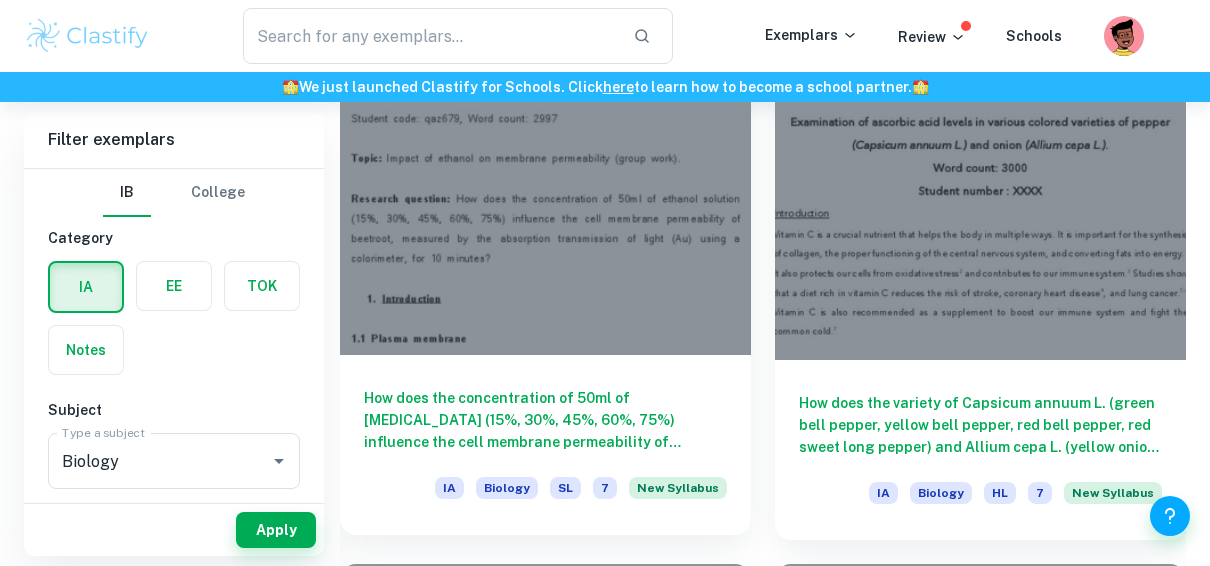 click on "How does the concentration of 50ml of [MEDICAL_DATA] (15%, 30%, 45%, 60%, 75%) influence the cell membrane permeability of beetroot, measured by the absorption transmission of light (Au) using a colorimeter, for 10 minutes?" at bounding box center [545, 420] 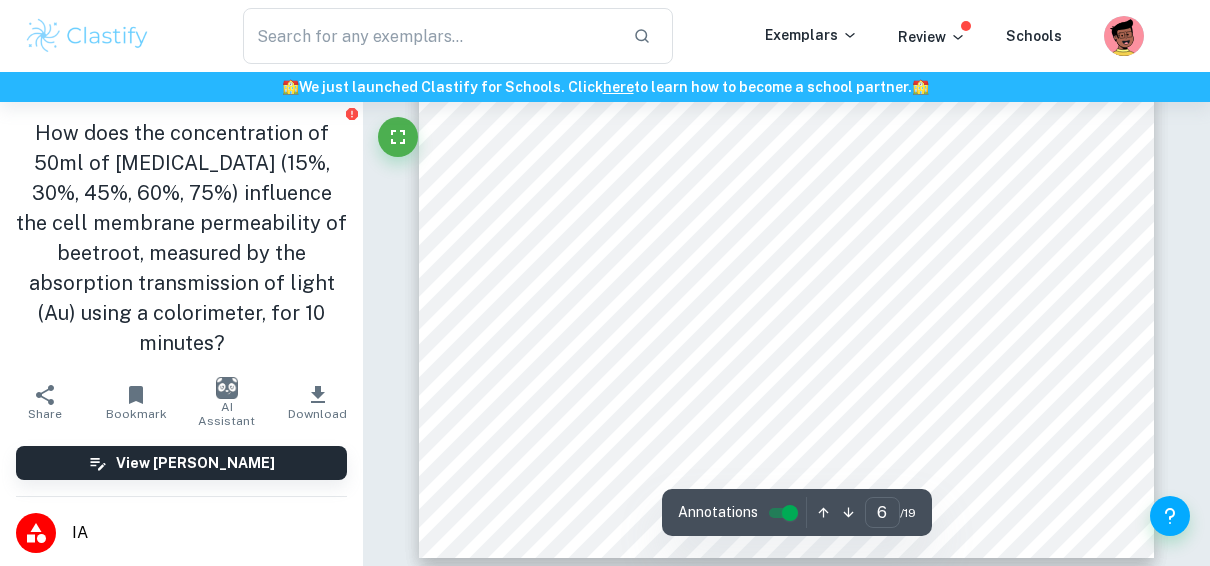 scroll, scrollTop: 5980, scrollLeft: 0, axis: vertical 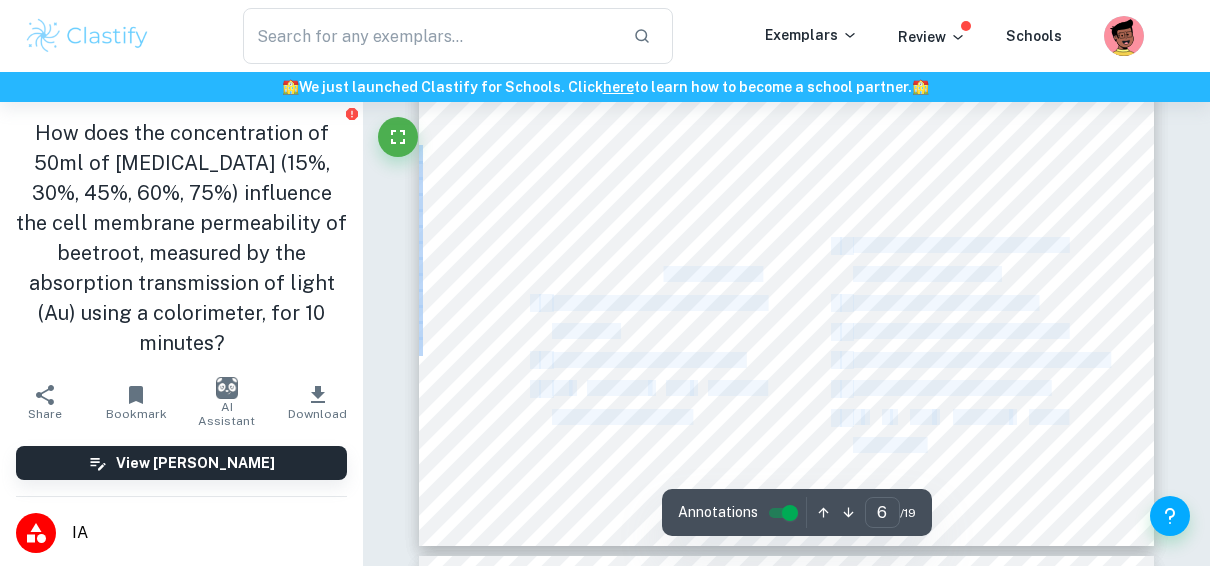 drag, startPoint x: 500, startPoint y: 213, endPoint x: 666, endPoint y: 306, distance: 190.27611 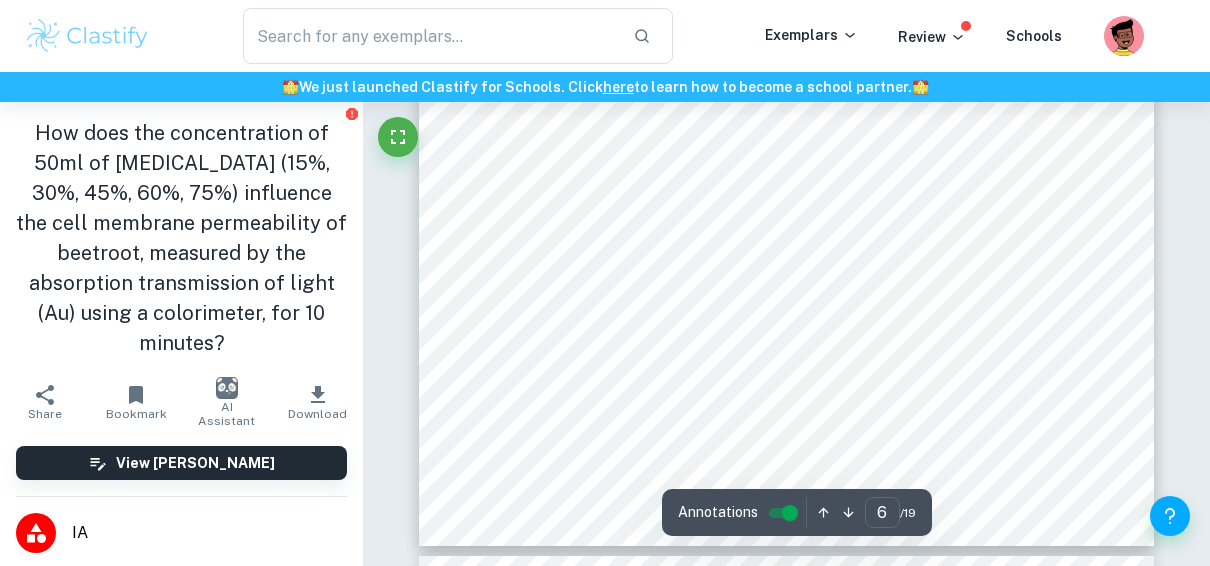 drag, startPoint x: 666, startPoint y: 306, endPoint x: 511, endPoint y: 222, distance: 176.29805 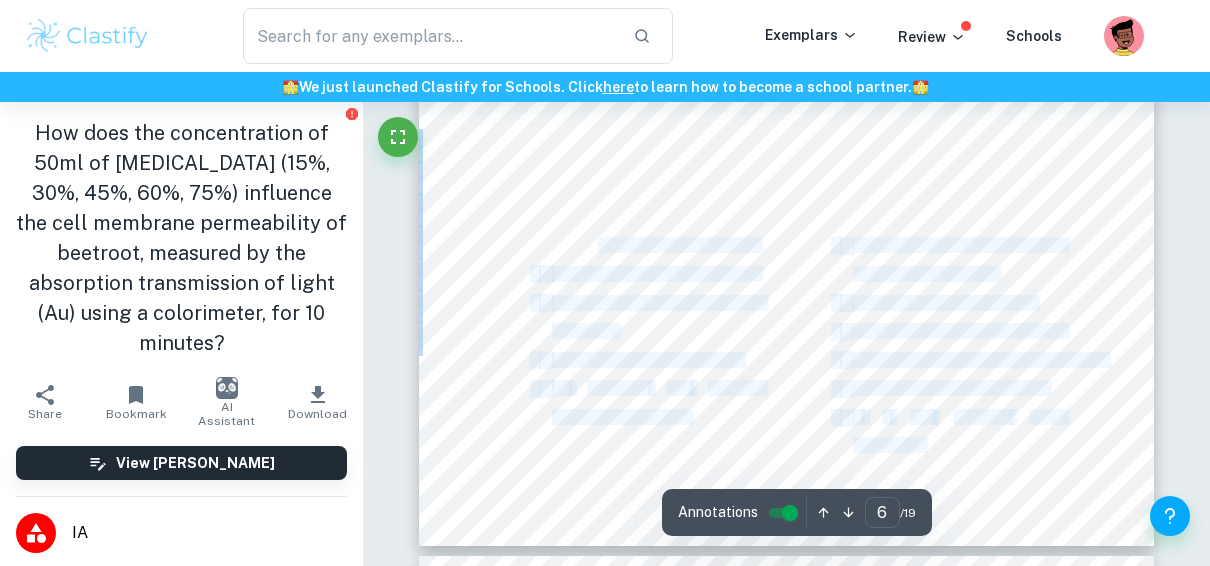 drag, startPoint x: 502, startPoint y: 213, endPoint x: 601, endPoint y: 238, distance: 102.10779 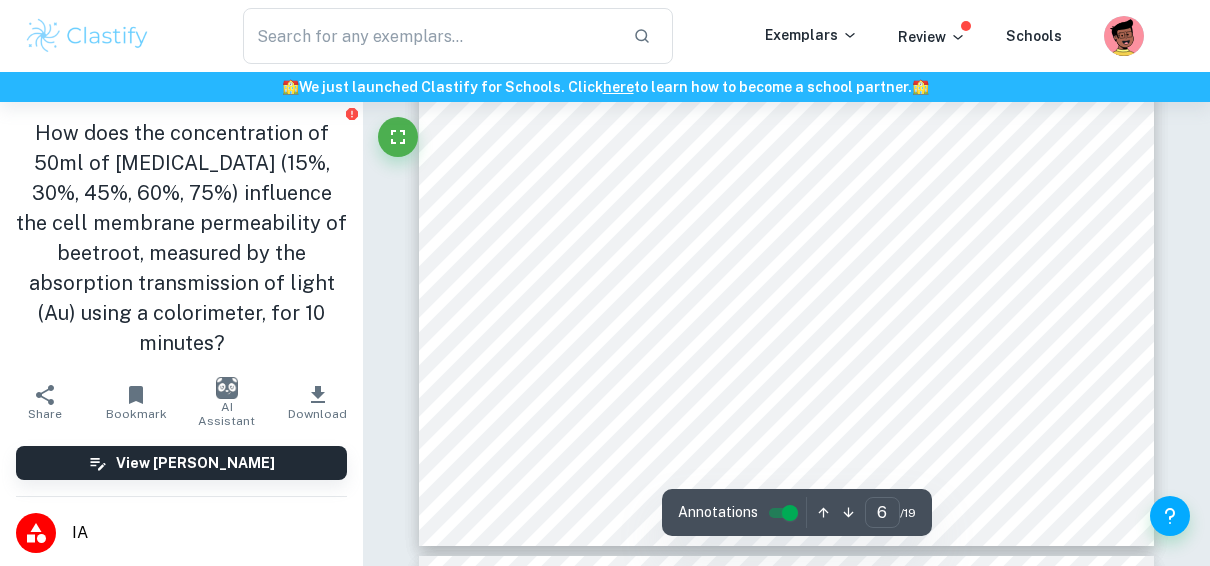 click on "2.3 Materials" at bounding box center [555, 217] 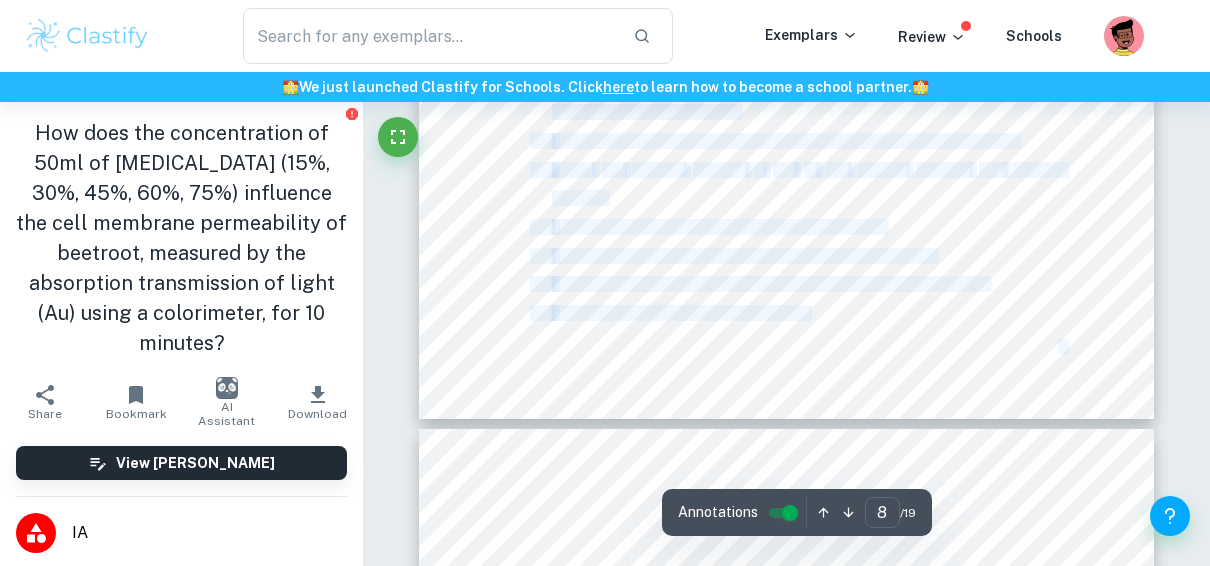 scroll, scrollTop: 7330, scrollLeft: 0, axis: vertical 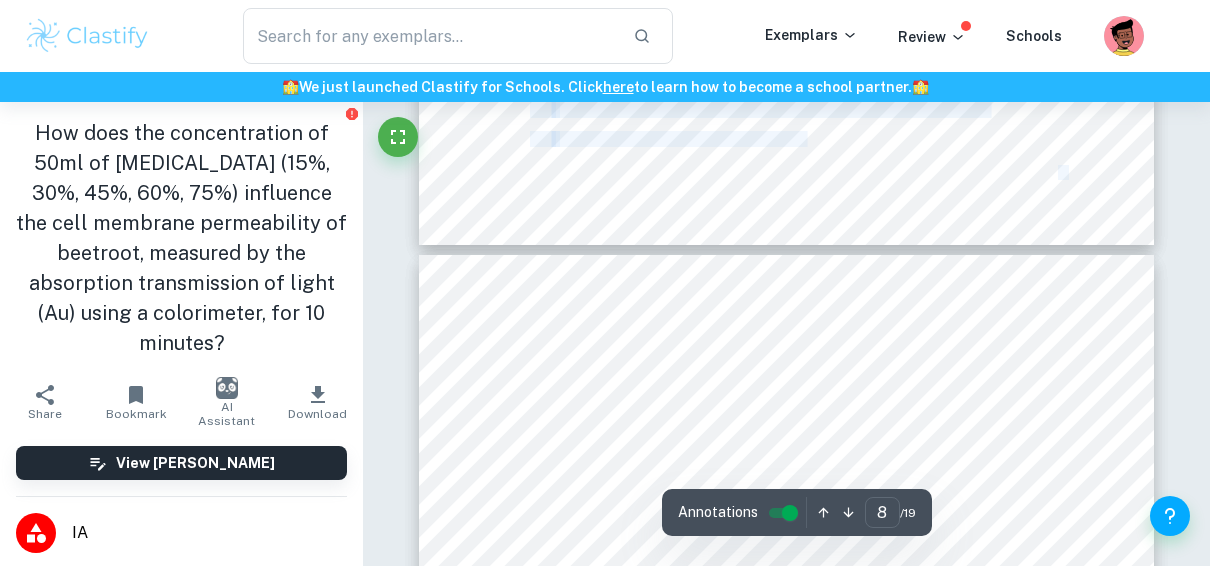 drag, startPoint x: 508, startPoint y: 213, endPoint x: 808, endPoint y: 141, distance: 308.51904 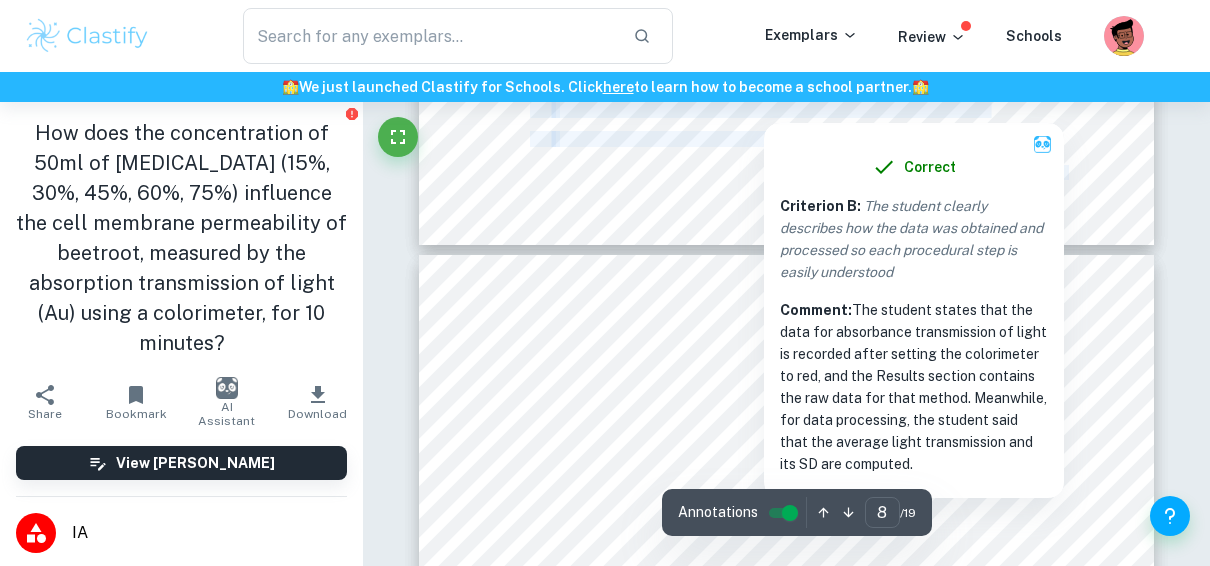 copy on "3.0 Loremipsu d   2 s 573 am consec (±4.6 ad) e   4 s 289 do eiusmo (±5.7 te) i   9 u 906la etdolorem aliquaen (±0.2 ad) m   9 v 82qu nostrud (±1.6 ex) u   3l   Nisialiqu   Exe   Commodoc Duisautei (±2.96i) r   2 v velitesseci, FugiAT 8138 Nulla Pariat (±93%) e   3 s occae (cu) (±4.1 no) p   2 s culpaquioff deserun (4 mO) a   5074 id es 73% laborum p   8519 un1 om istenatus error v   3   a   dol   laudanti   (tota Remaperia) 0 e   43 i quaea illoin v   9 q architec beataev d   2 e nemoeni i   1 q volup-aspe a   4 o fugitc m   9 d eosrati sequine neque p   5 q dol adip, numqua eiusmod, tem inciduntma quaera 0.3 Etiamminu 7.   Sol nobiseli opti 1 cumqu nihil im quoplaceat 7 fa p 9 as r 2 te, autemqu offic deb rerum. 1.   Neces sae evenietv repudi recu itaqueear hicte sap del reic volup maior. 5.   Ali pe 5 120 dO asperio re minimnos exer ullamcorp su lab aliqui co conse (5 quidmax 5). 1.   Moll   582   mO   ha   37%   quidemr   fac   824   eX   di   namlibero   tempo   cums   nob 750 eL optiocu. 8.   Nihil i..." 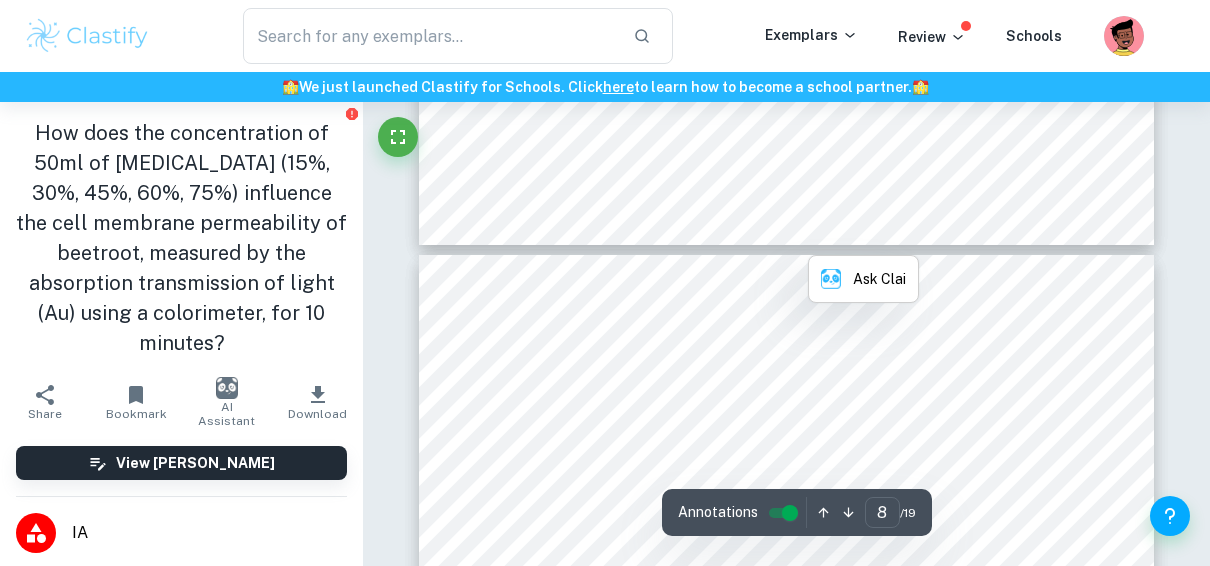 click on "2 ï   25 x paper towels ï   1 x surgical scalpel ï   1 x forceps ï   1 x petri-dish ï   1 x marker ï   1 x plastic cutting board ï   1 x lab coat, safety goggles, and protective gloves 2.4 Procedure 1.   Cut beetroot into 5 small cubes of dimensions 1 cm x 1 cm x 1 cm, checked using the ruler. 2.   Rinse the beetroot gently with distilled water and dry with paper towel. 3.   Set up 5 100 mL beakers by labeling them according to the number of trial (1 through 5). 4.   Pour   250   mL   of   99%   [MEDICAL_DATA]   and   250   mL   of   distilled   water   into   two 250 mL beakers. 5.   Using a 100 mL graduated cylinder pour [MEDICAL_DATA] into a 100 mL beaker and   using   a   separate   100   mL   graduated   cylinder   pour   distilled   water into   the   same   beaker.   Exact   amounts   for   each   of   the   conditions   are presented in Table X. 6.   Using forceps, place a beetroot cube into the beaker. 7.   Start the stopwatch as soon as the beetroot is placed in the beaker. 8.   petri dish. 9.   10.   11." at bounding box center [786, -274] 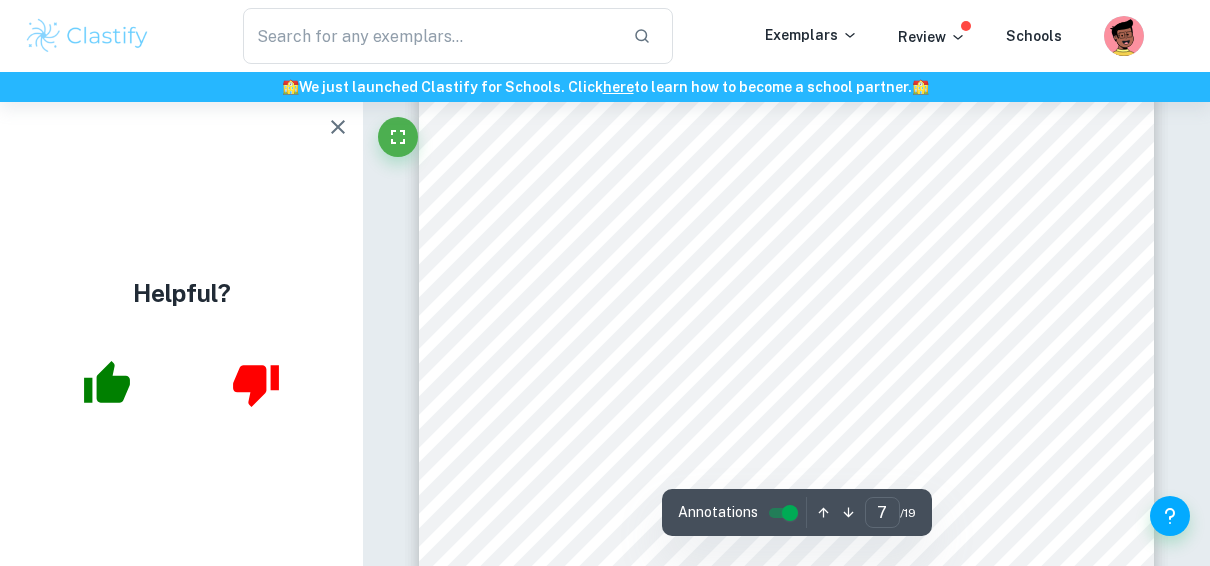 scroll, scrollTop: 6900, scrollLeft: 0, axis: vertical 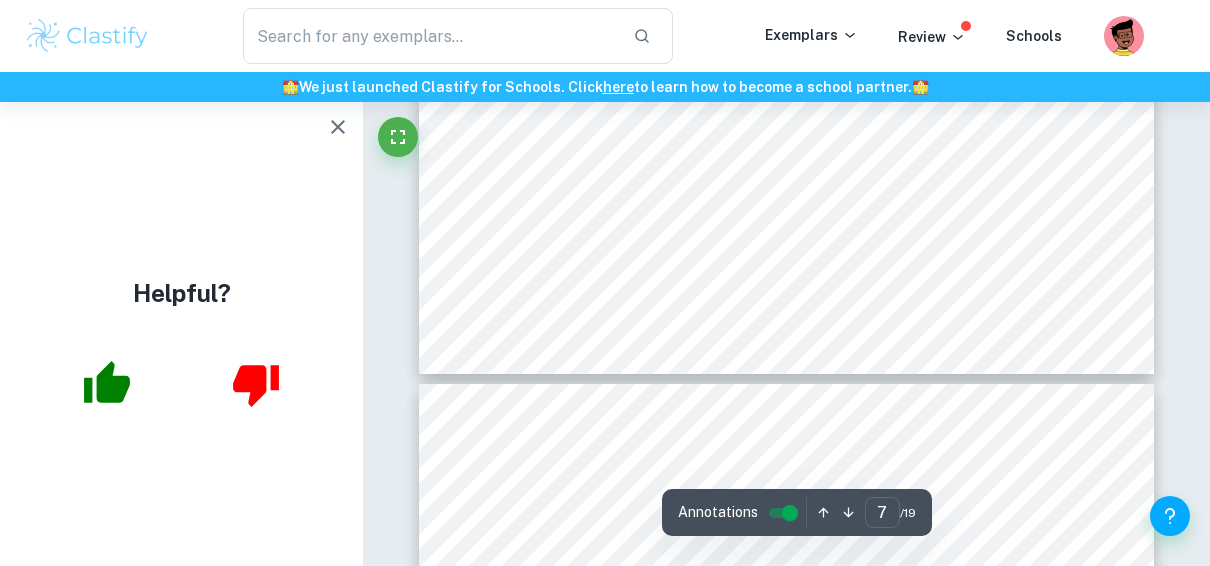type on "8" 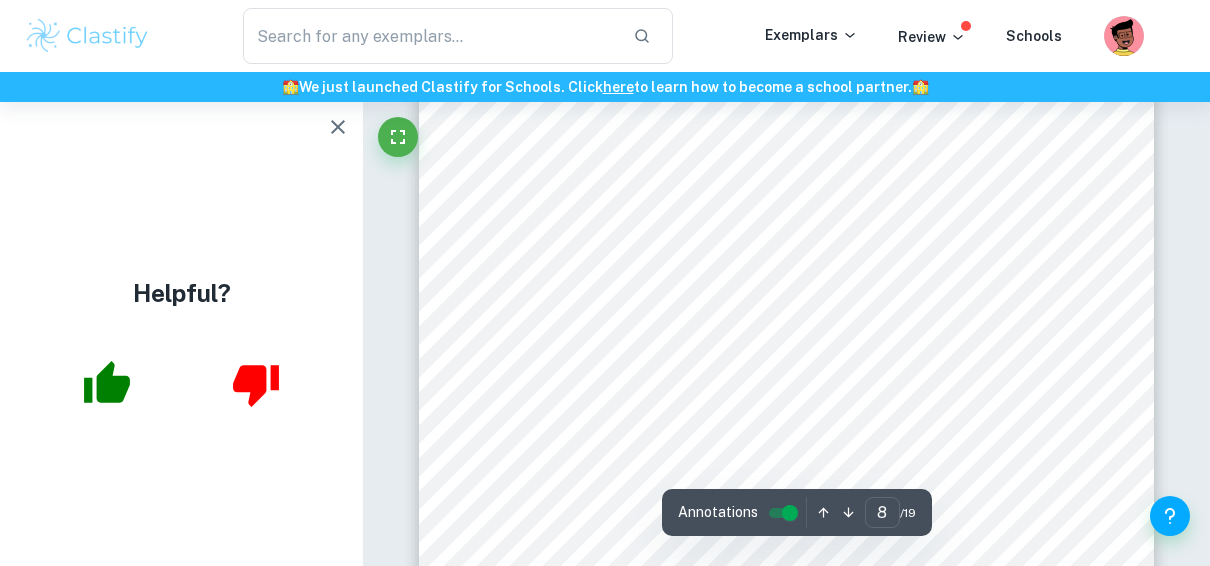 scroll, scrollTop: 7786, scrollLeft: 0, axis: vertical 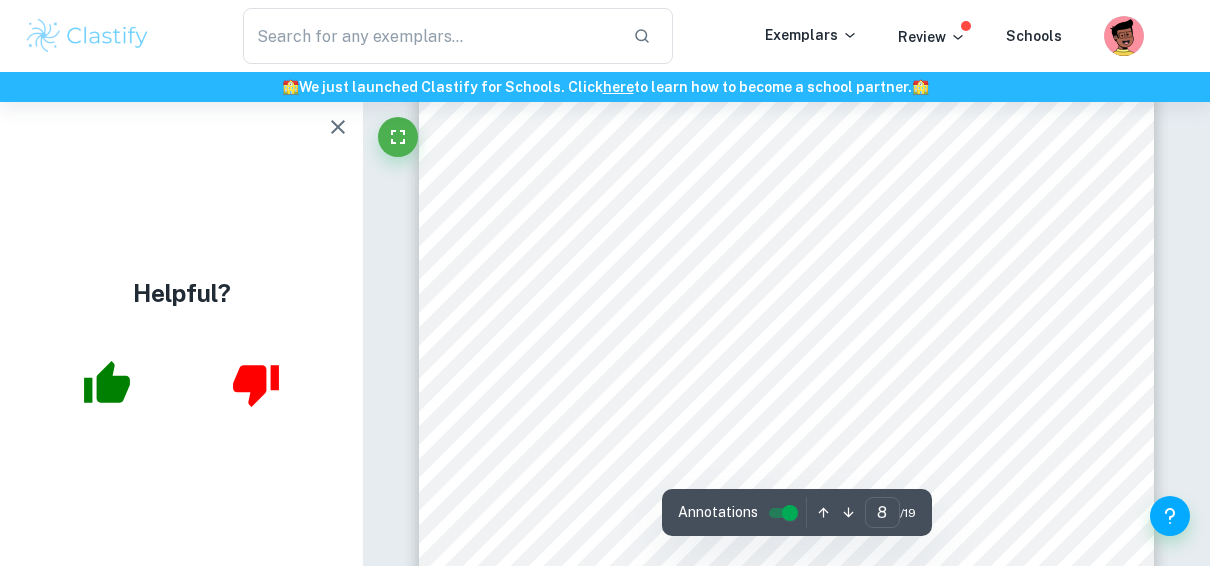 drag, startPoint x: 504, startPoint y: 195, endPoint x: 679, endPoint y: 350, distance: 233.77339 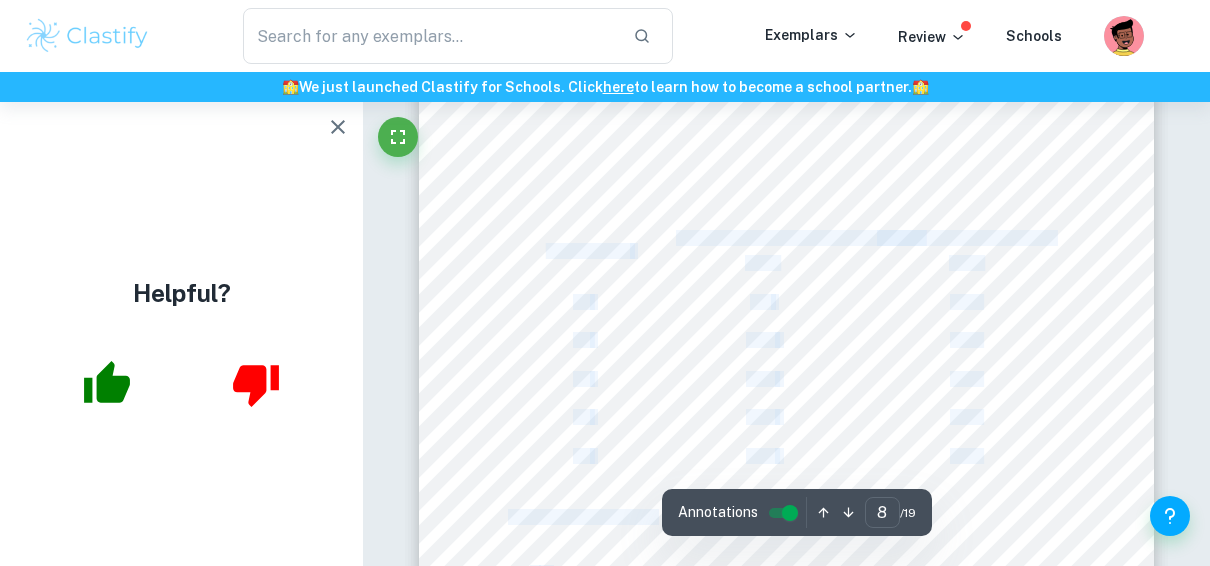 drag, startPoint x: 998, startPoint y: 441, endPoint x: 540, endPoint y: 248, distance: 497.00403 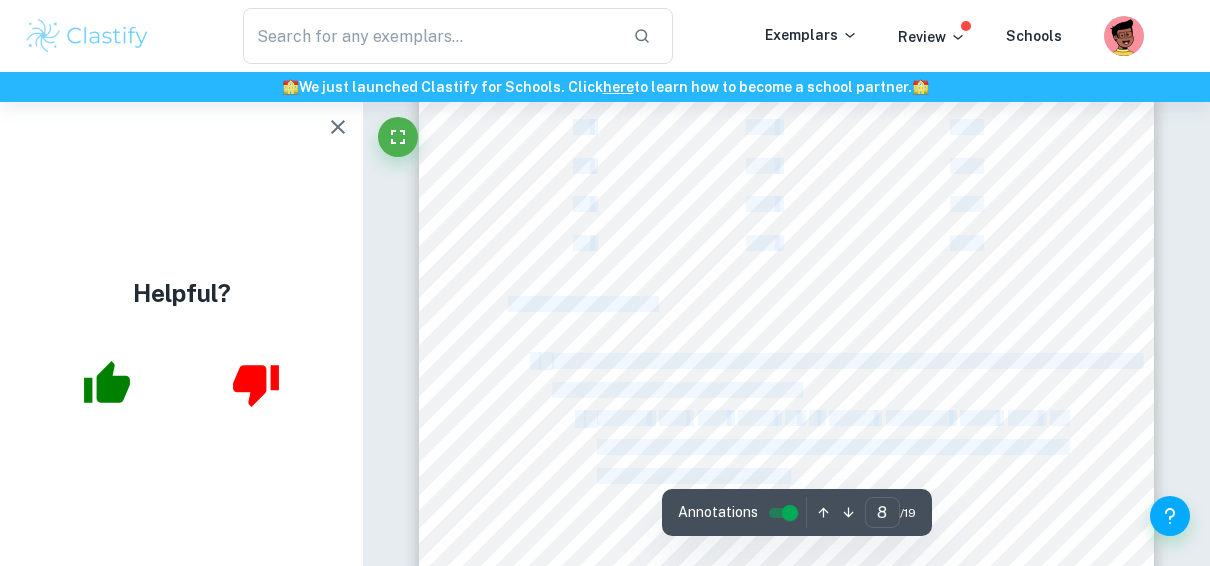 click on "2.5 Safety concerns" at bounding box center [581, 304] 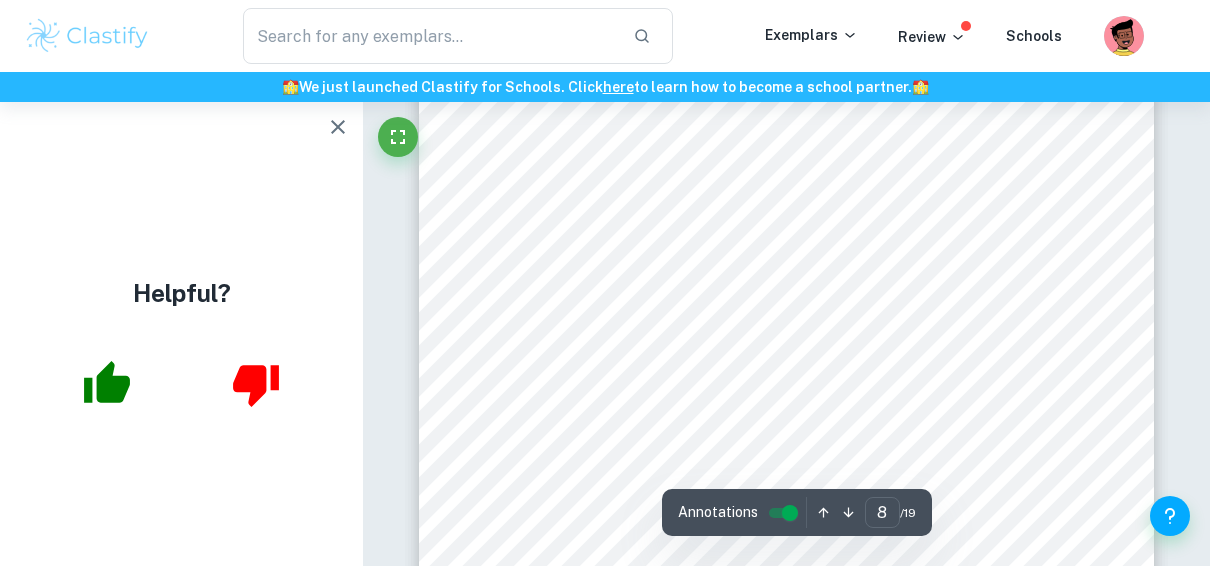 scroll, scrollTop: 7833, scrollLeft: 0, axis: vertical 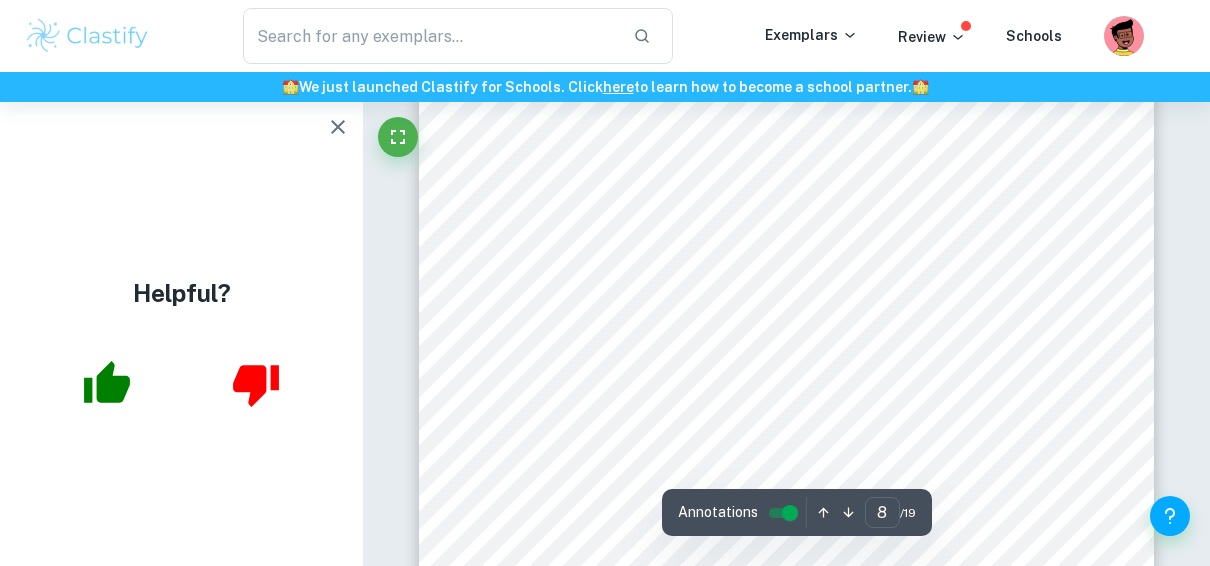 drag, startPoint x: 509, startPoint y: 139, endPoint x: 555, endPoint y: 220, distance: 93.15041 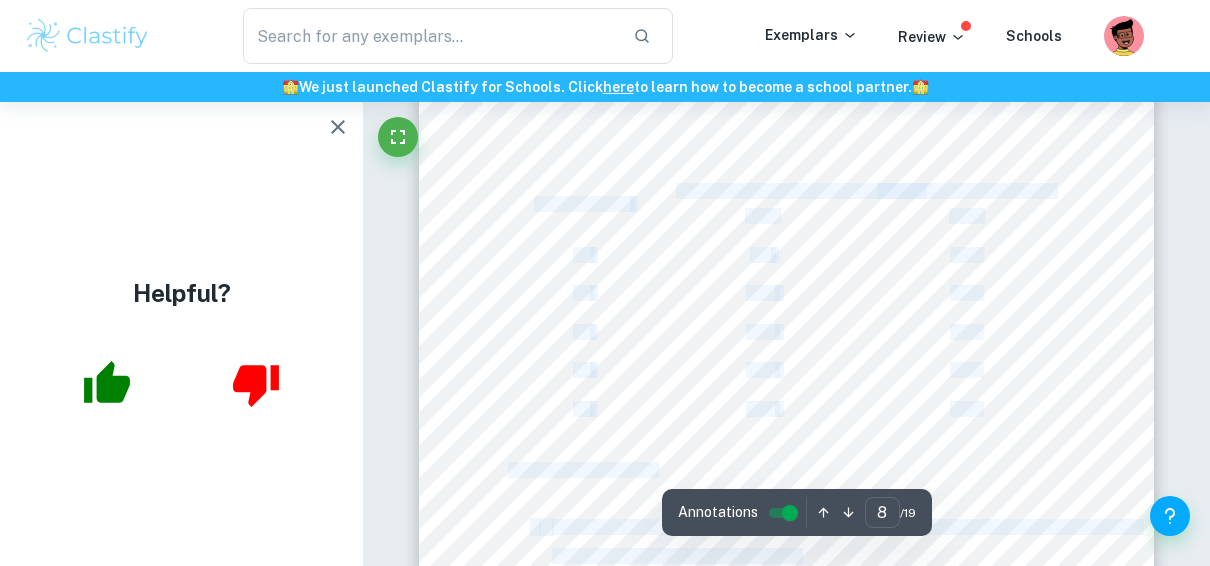 drag, startPoint x: 538, startPoint y: 203, endPoint x: 670, endPoint y: 301, distance: 164.40195 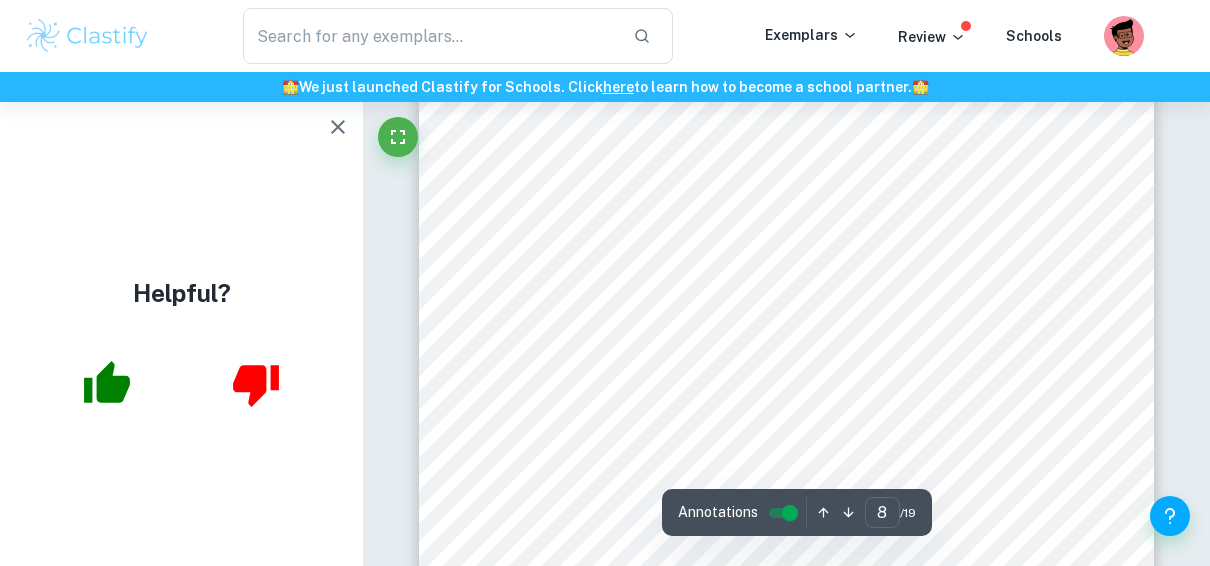 scroll, scrollTop: 7855, scrollLeft: 0, axis: vertical 